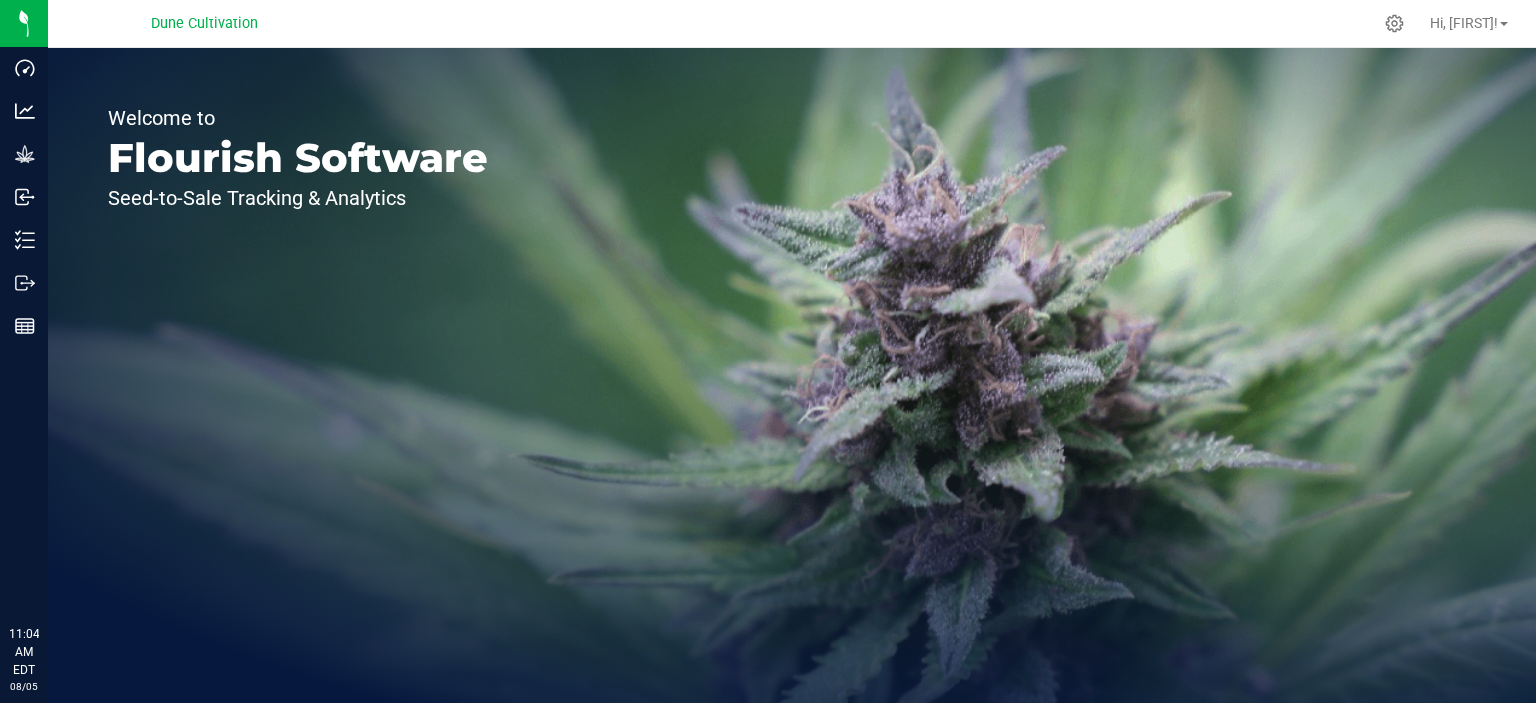 scroll, scrollTop: 0, scrollLeft: 0, axis: both 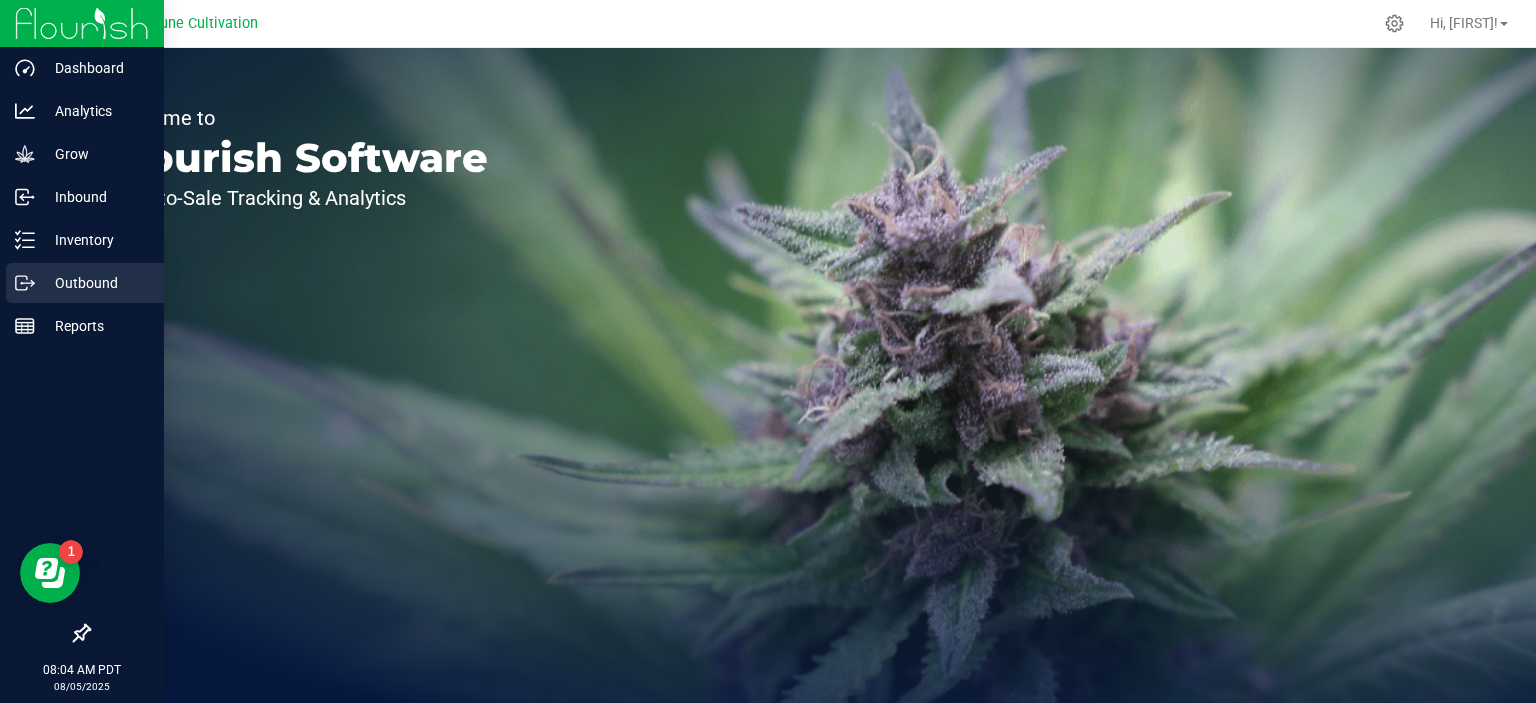 click on "Outbound" at bounding box center (95, 283) 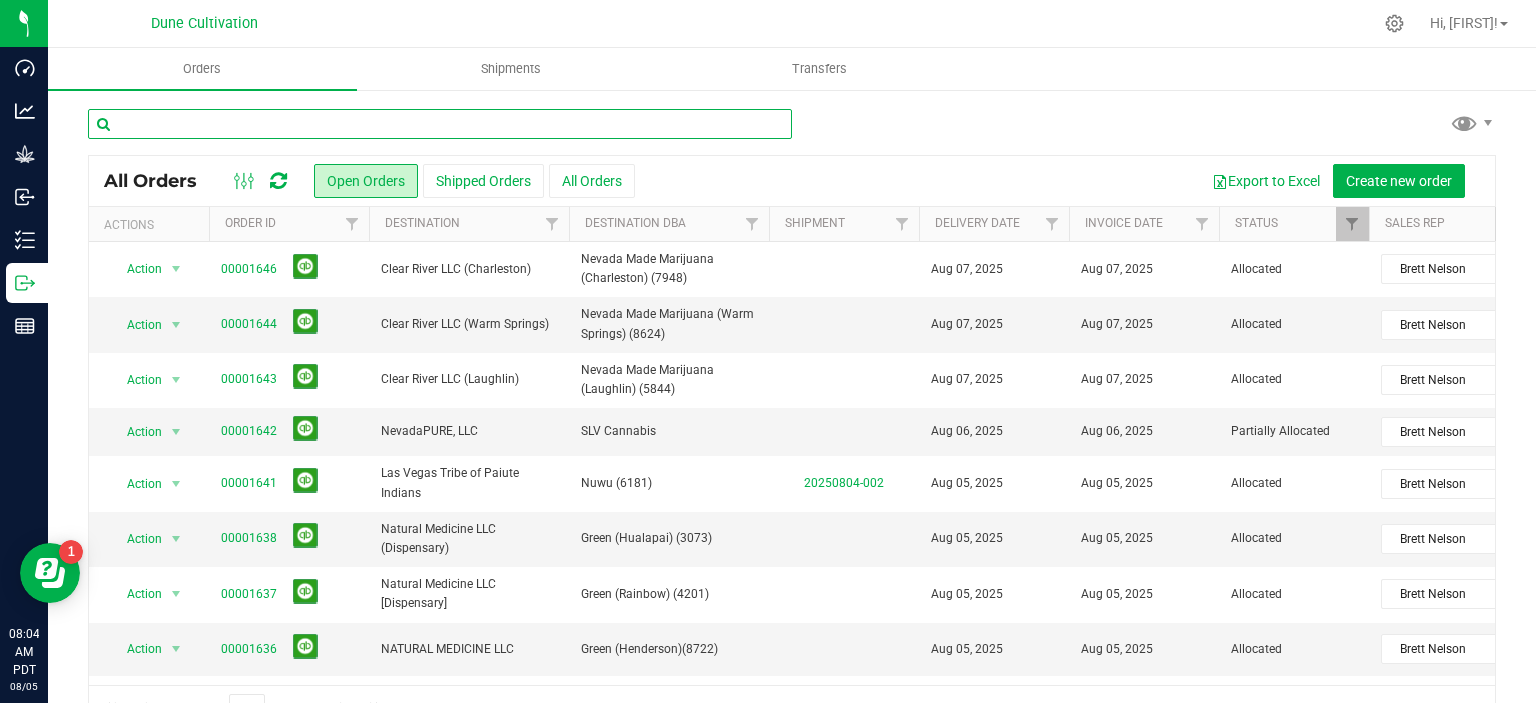 click at bounding box center (440, 124) 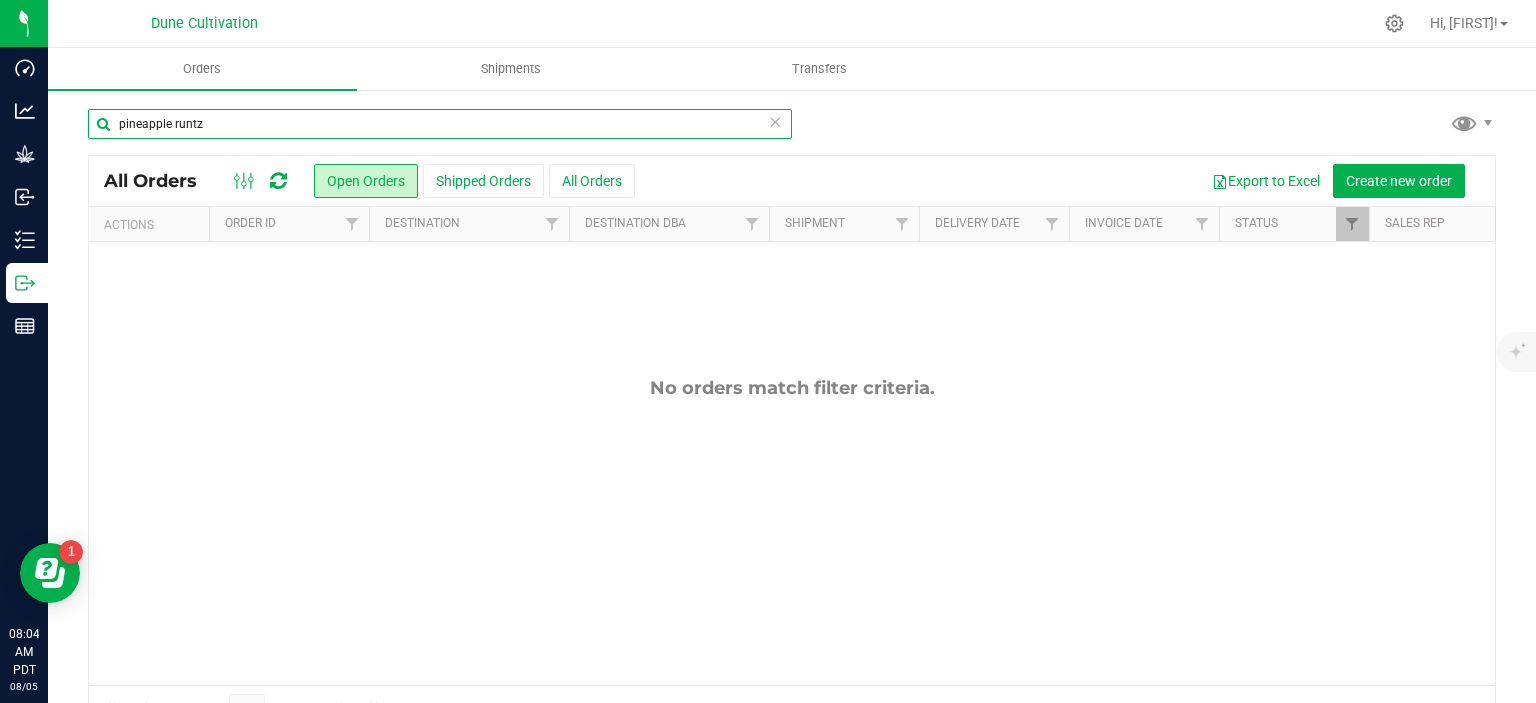 click on "pineapple runtz" at bounding box center (440, 124) 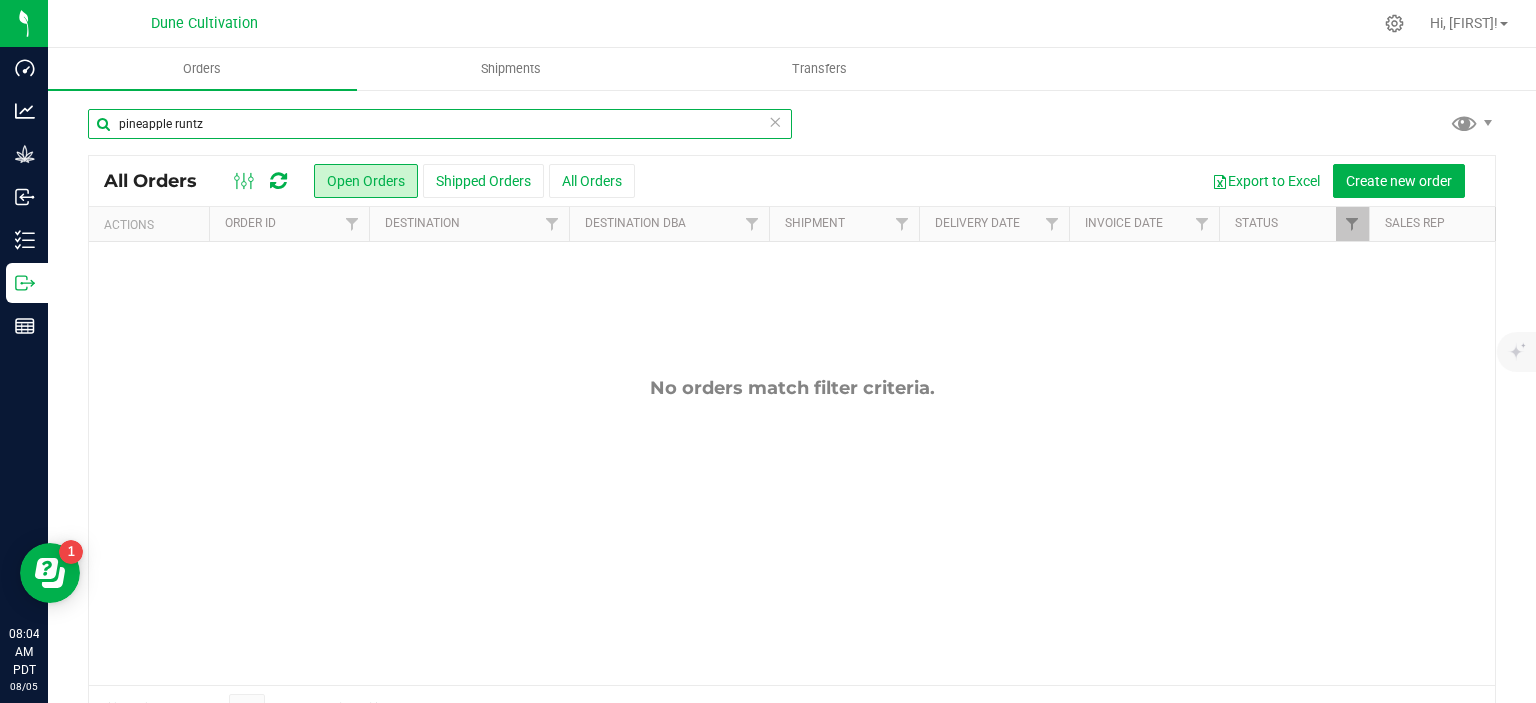 click on "pineapple runtz" at bounding box center (440, 124) 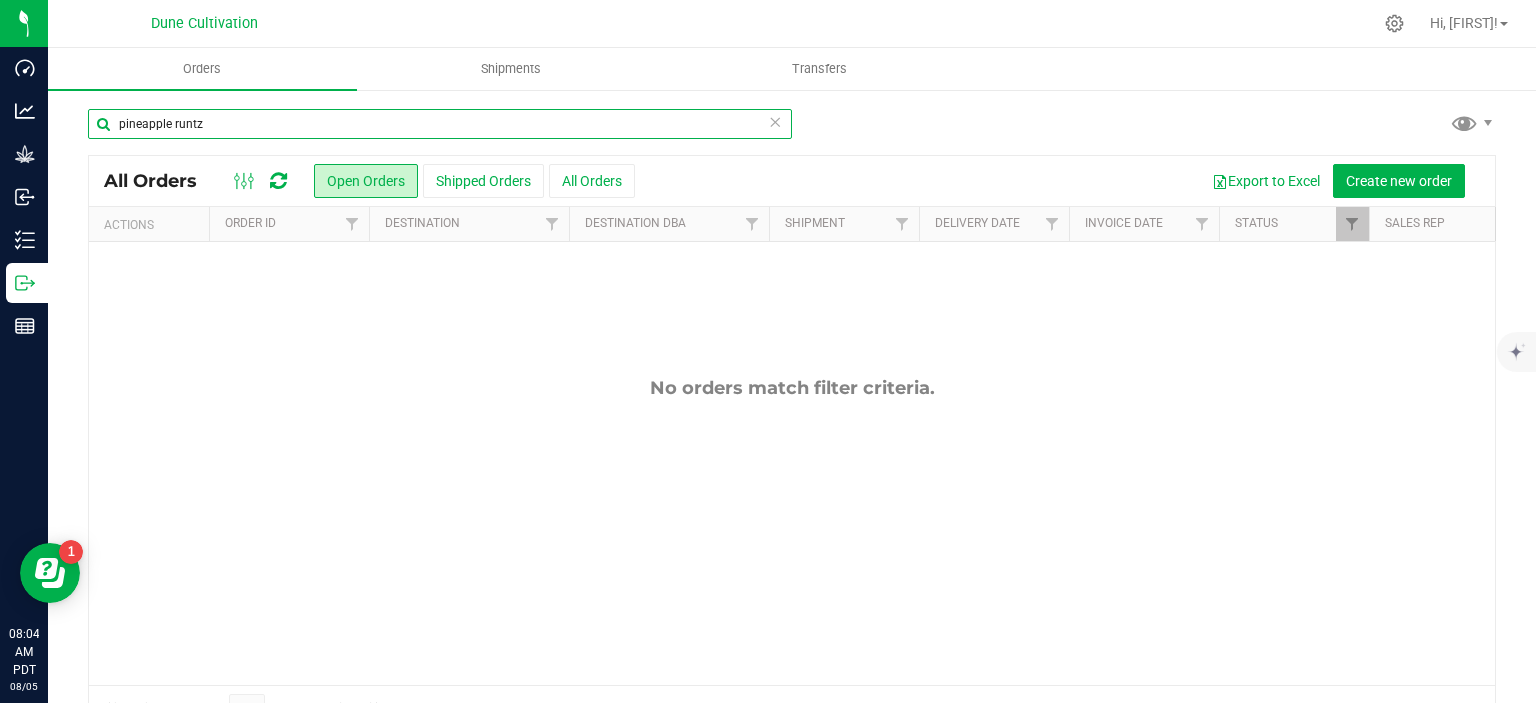 click on "pineapple runtz" at bounding box center [440, 124] 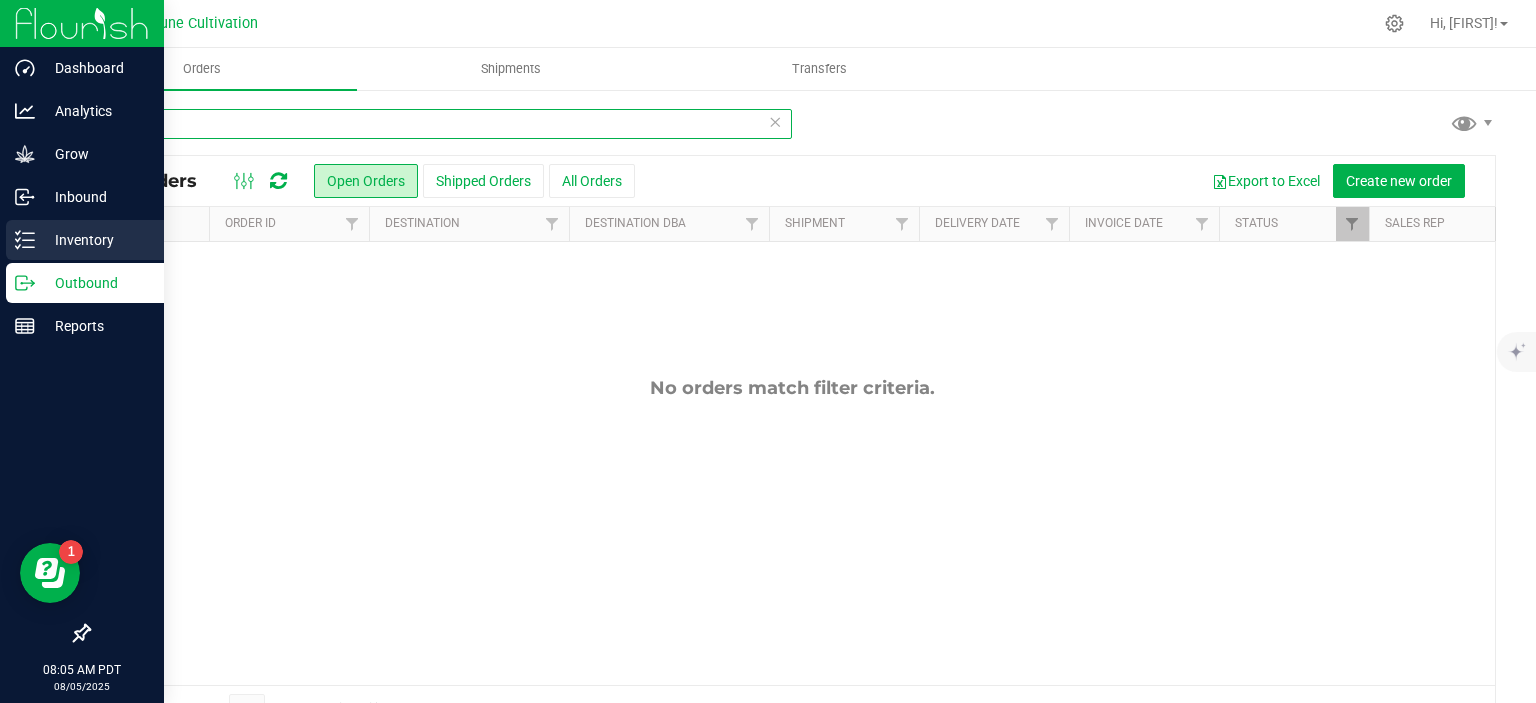 type on "13127" 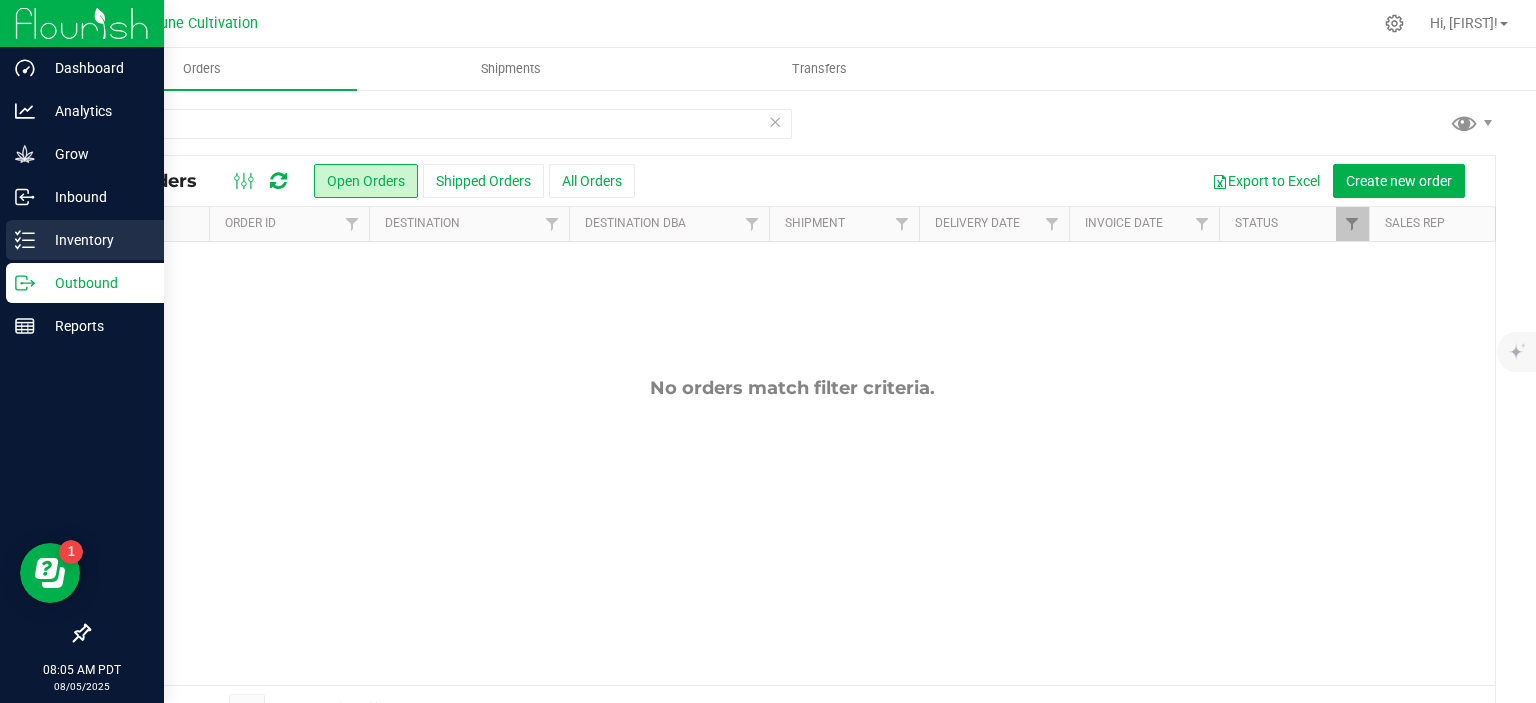 click on "Inventory" at bounding box center (85, 240) 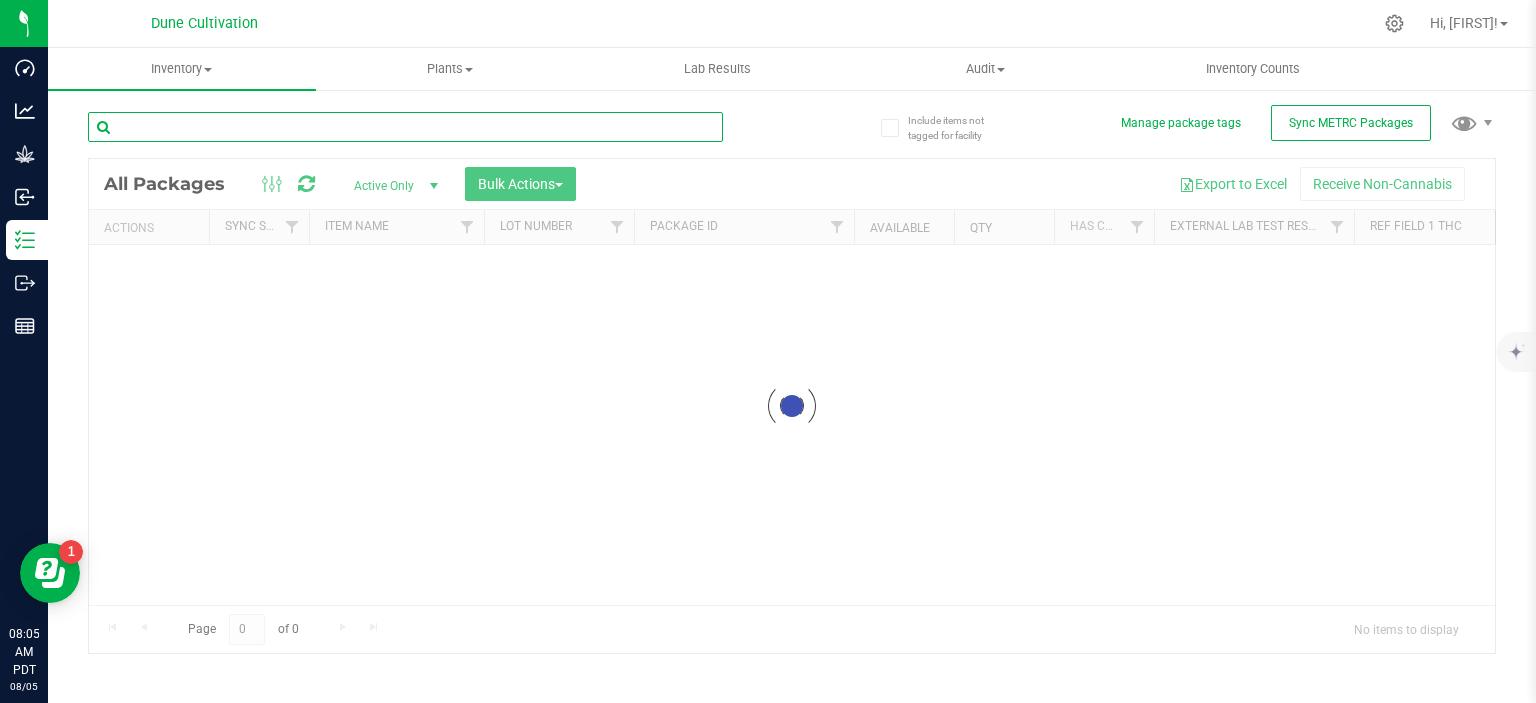 click at bounding box center [405, 127] 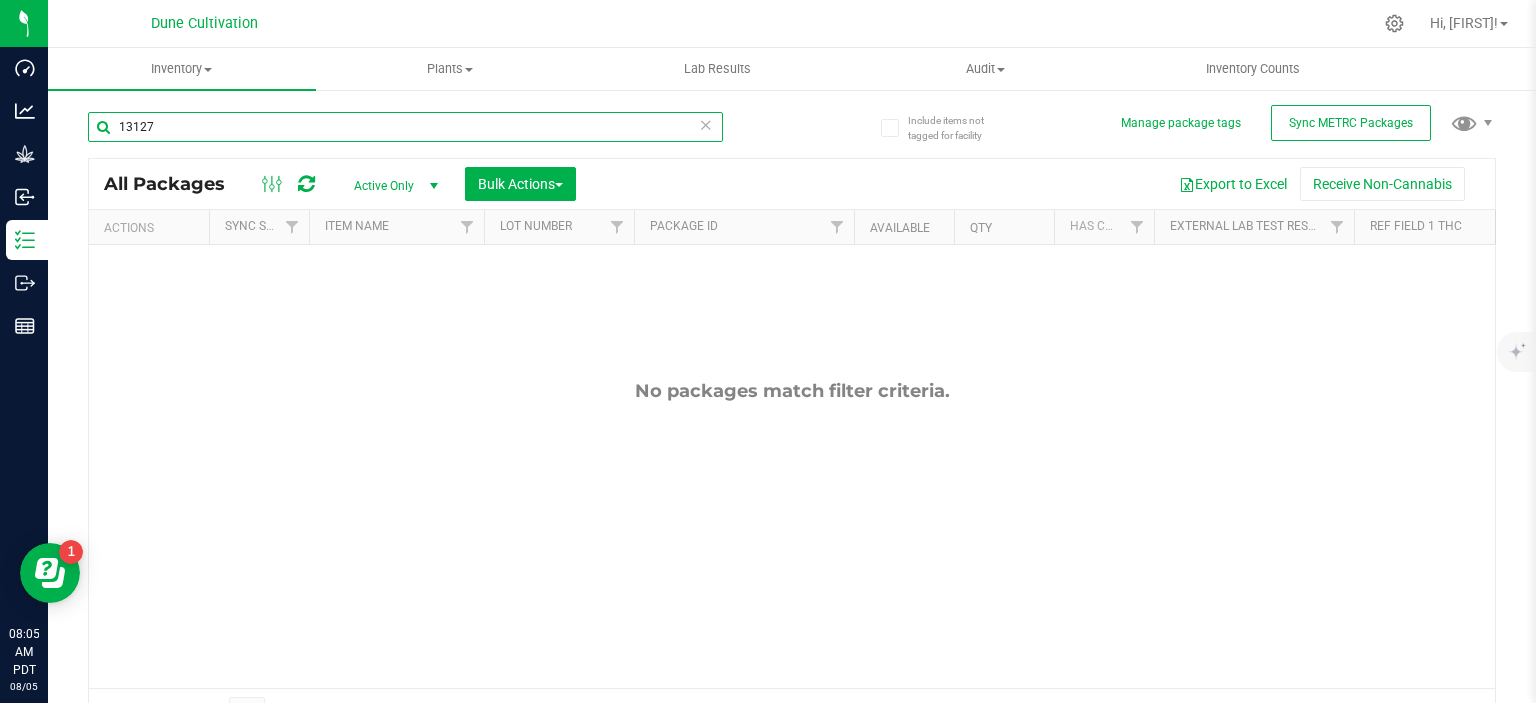 type on "13127" 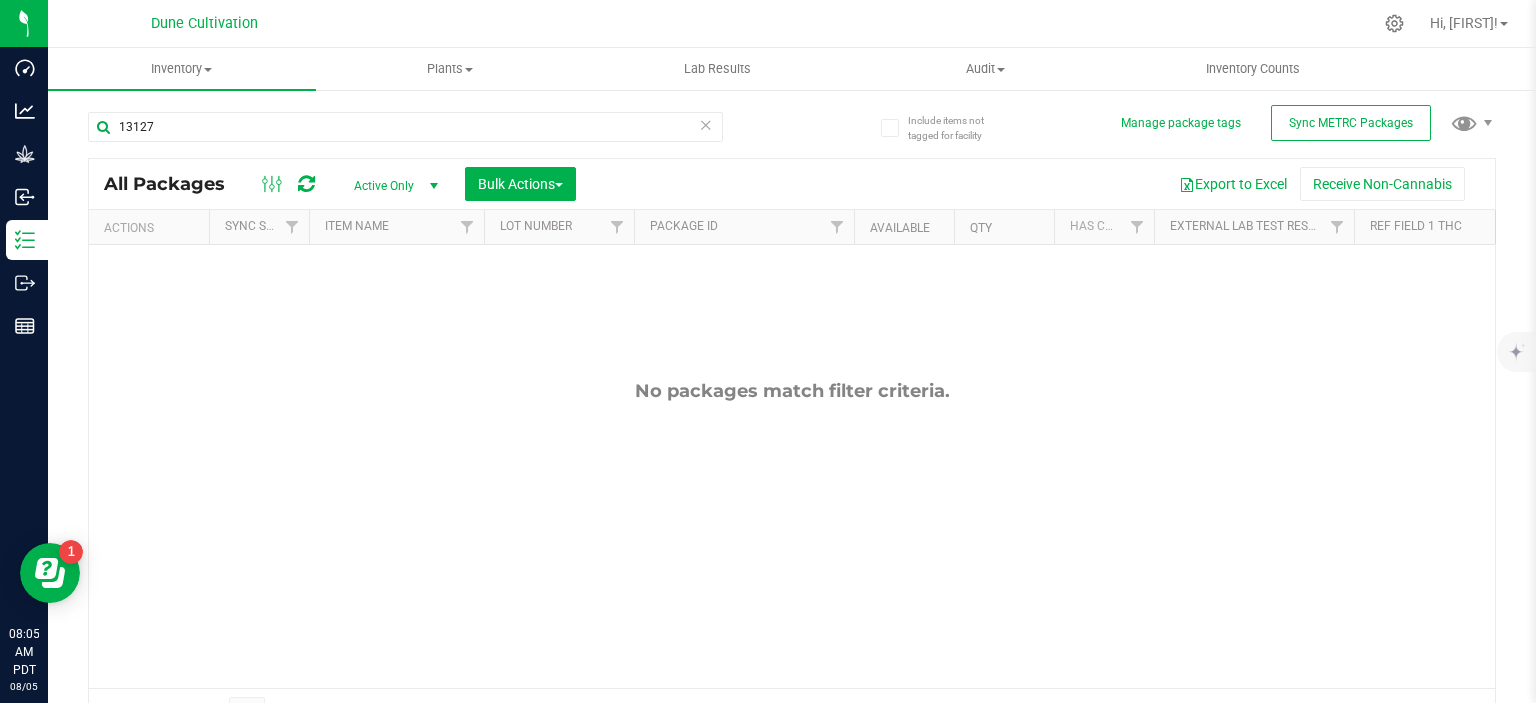 click on "Active Only" at bounding box center (392, 186) 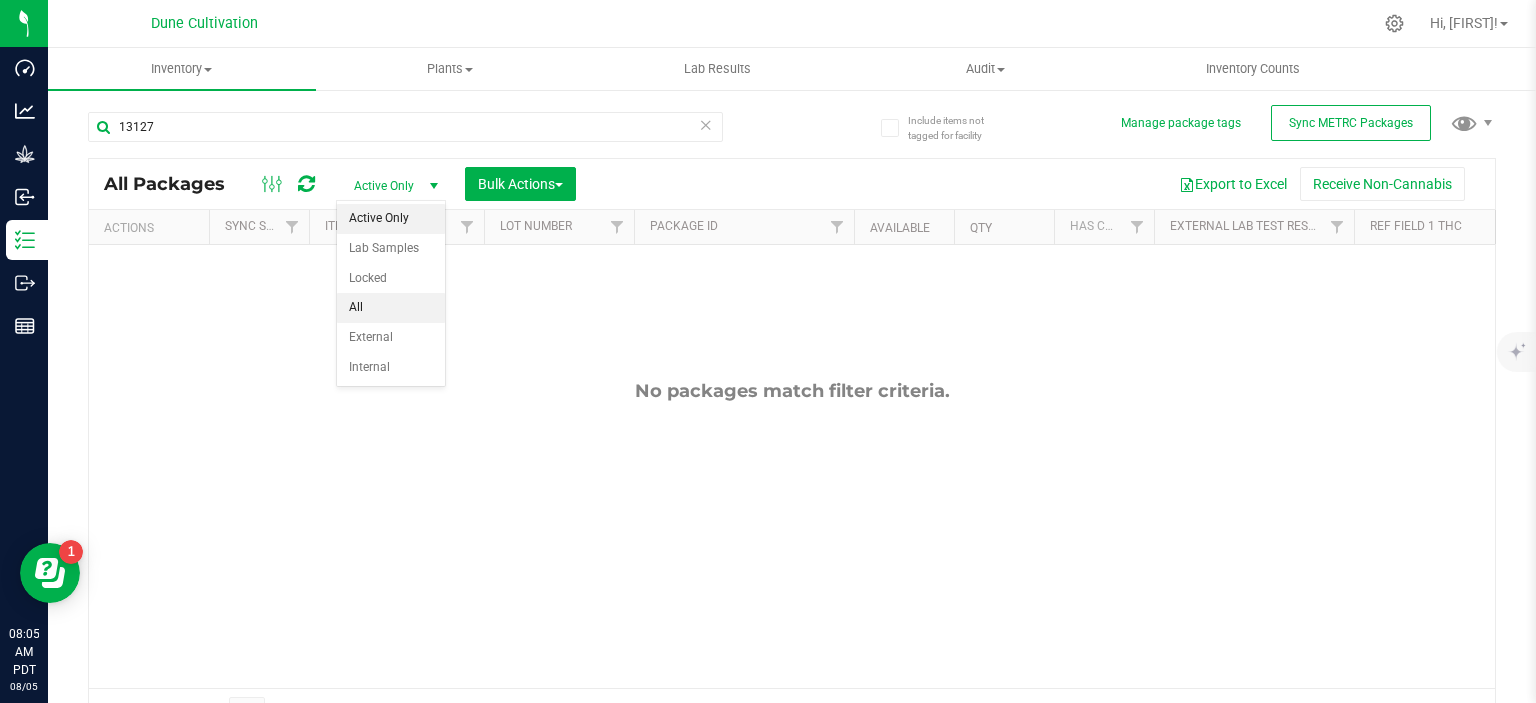 click on "All" at bounding box center [391, 308] 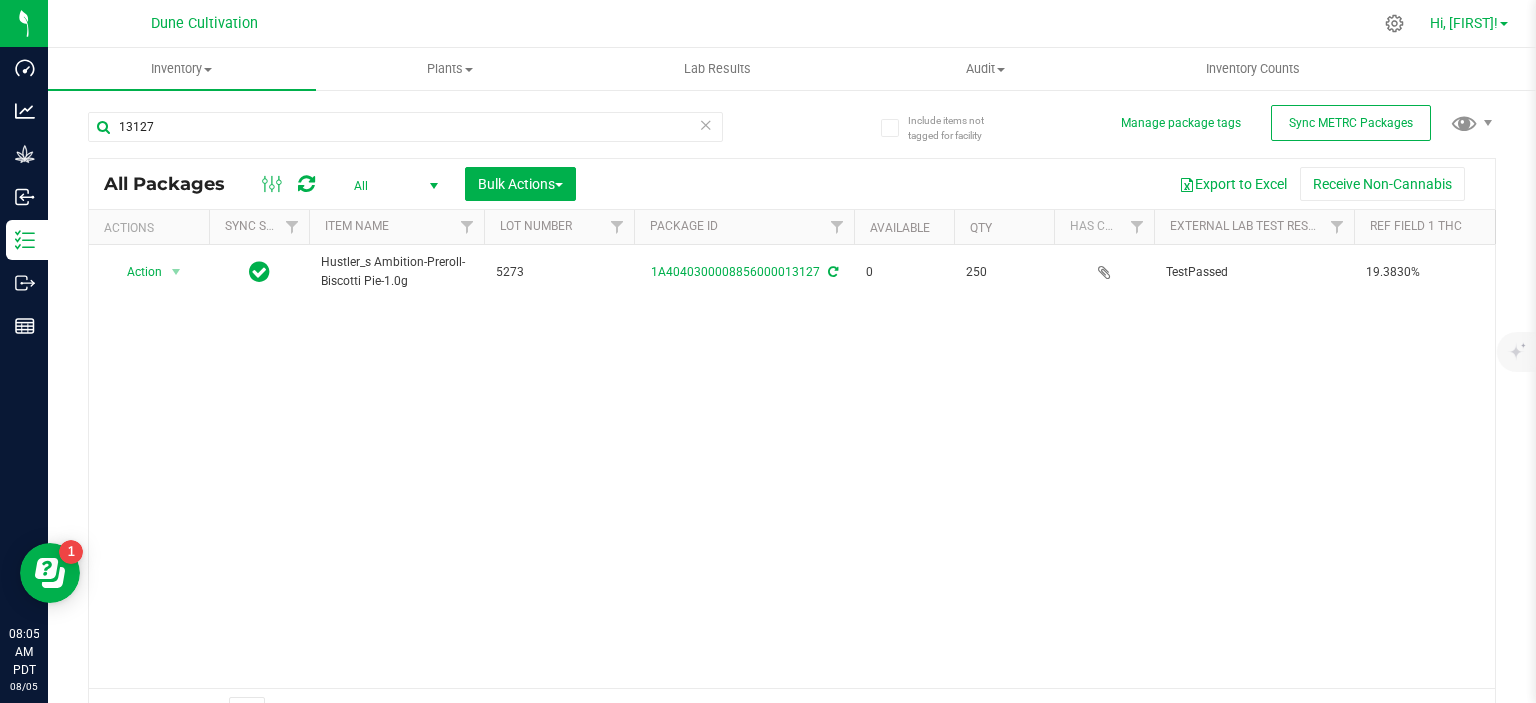 click on "Hi, [FIRST]!" at bounding box center (1464, 23) 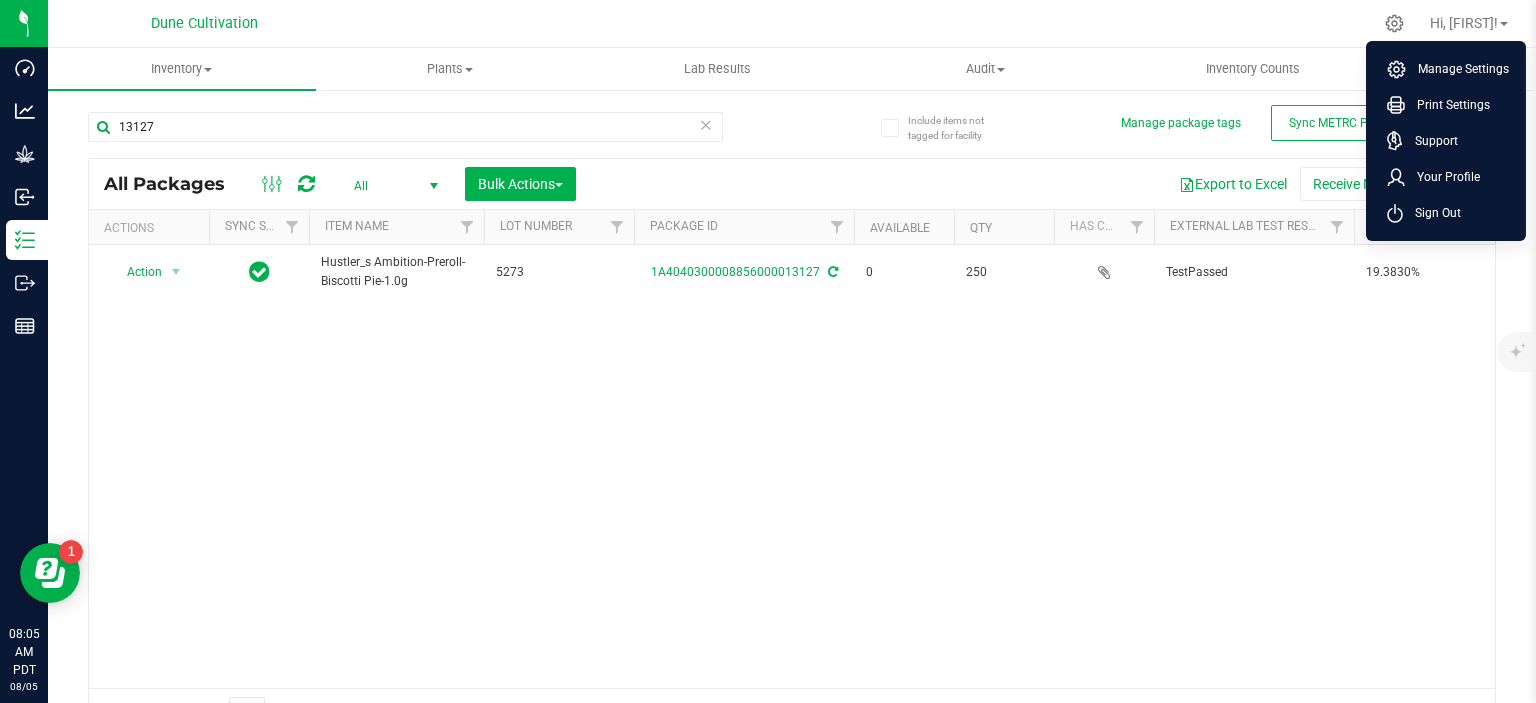 click on "Action Action Edit attributes Global inventory Locate package Package audit log Print package label See history
Hustler_s Ambition-Preroll-Biscotti Pie-1.0g
5273
[LICENSE]
0
250
TestPassed
19.3830%
SD2
0.0560%
Shipped
00000635 [DATE]
SD2
Each
(1 g ea.)
19.3830 0.0560
Finished Product Vault
Pass" at bounding box center (792, 466) 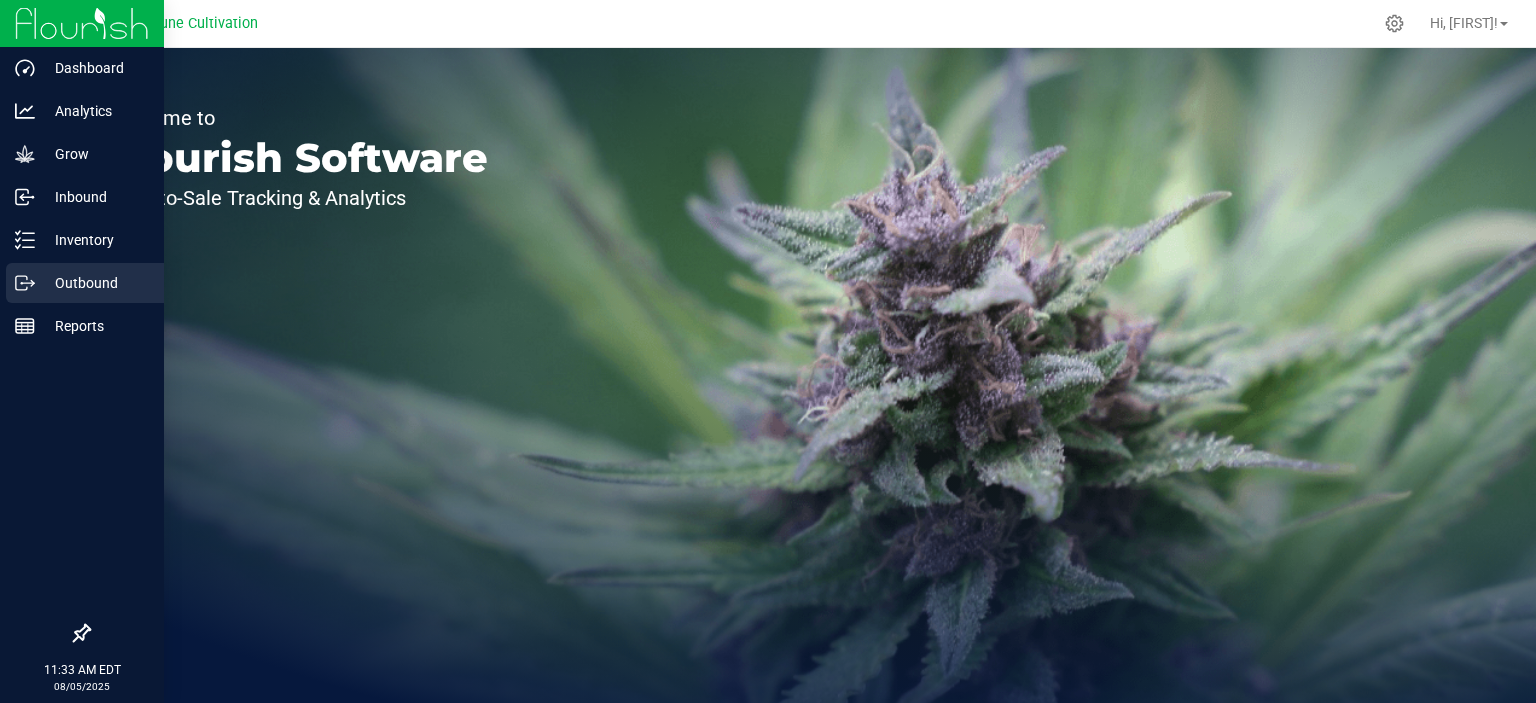 scroll, scrollTop: 0, scrollLeft: 0, axis: both 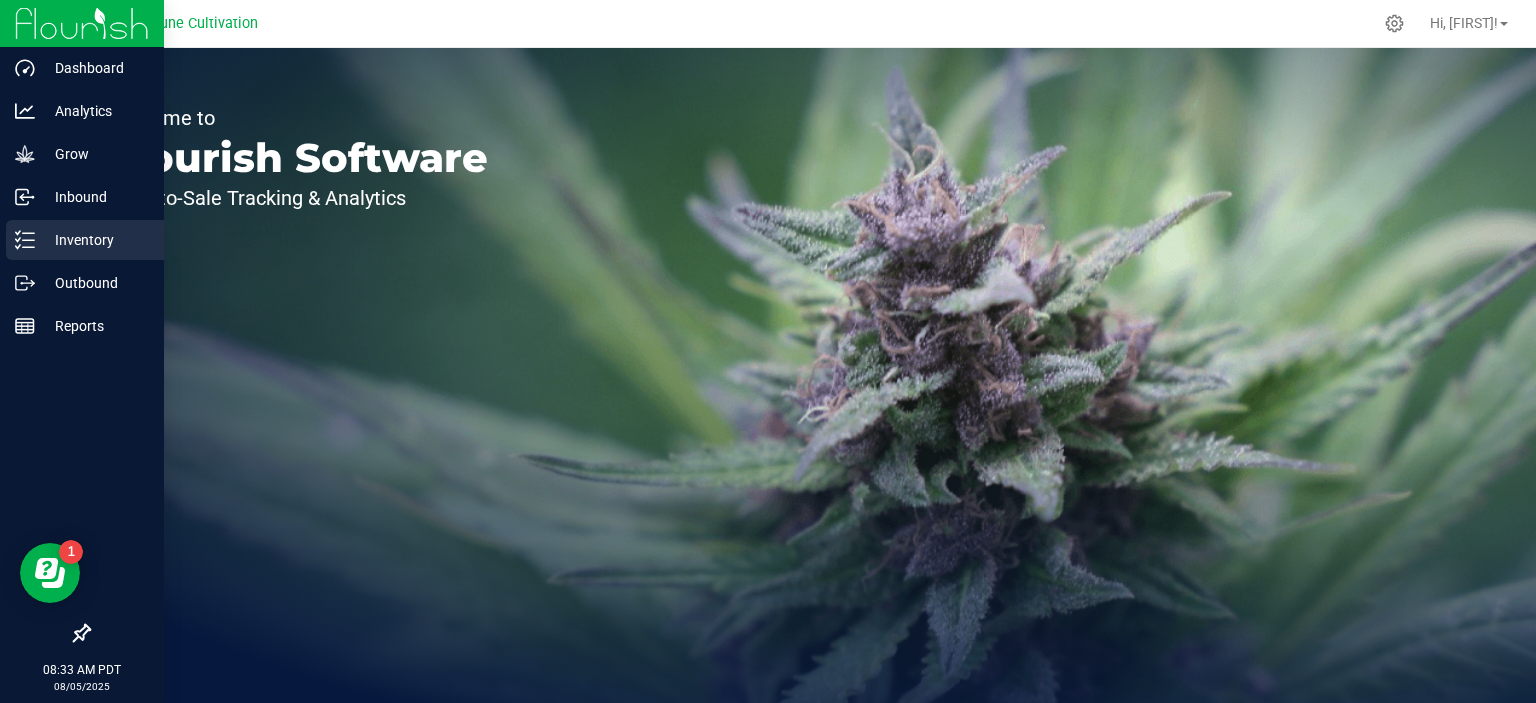 click on "Inventory" at bounding box center [95, 240] 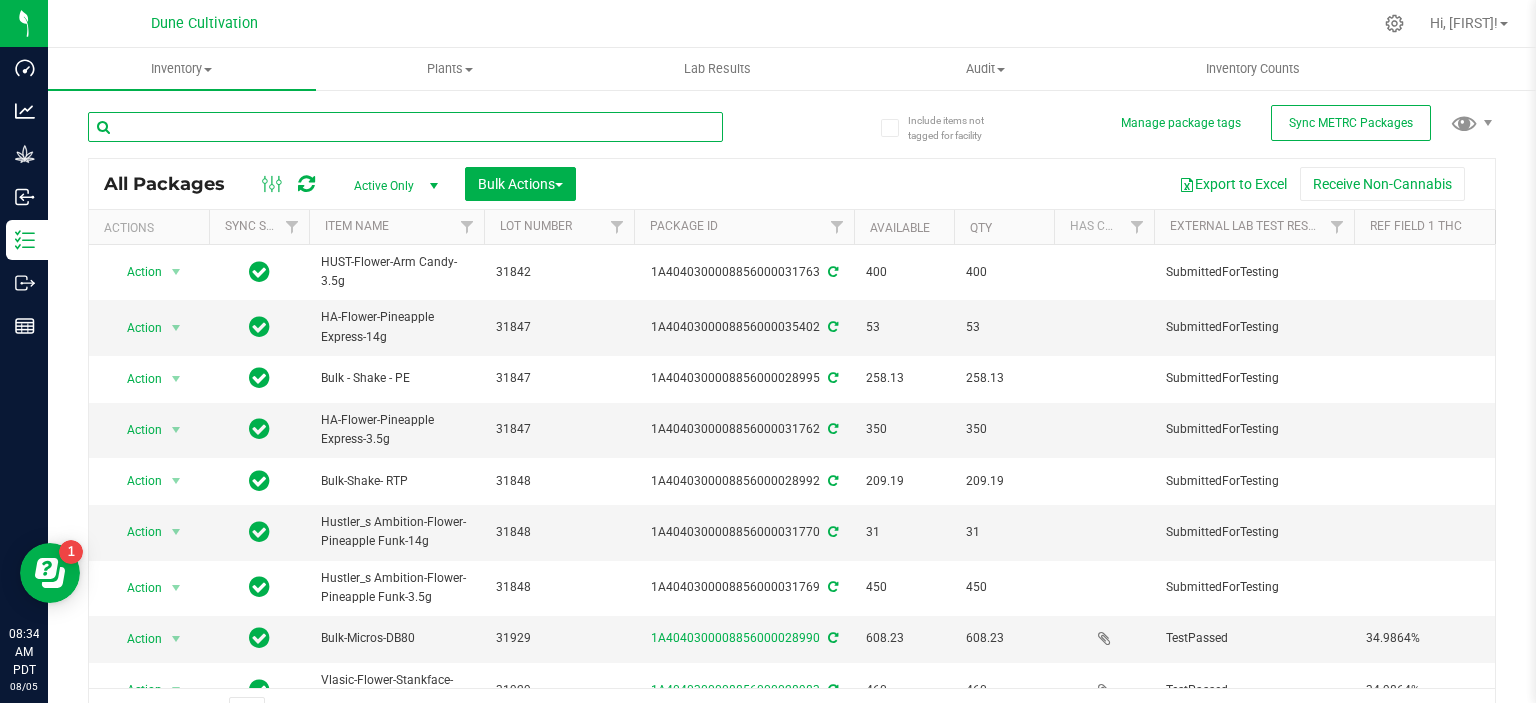 click at bounding box center [405, 127] 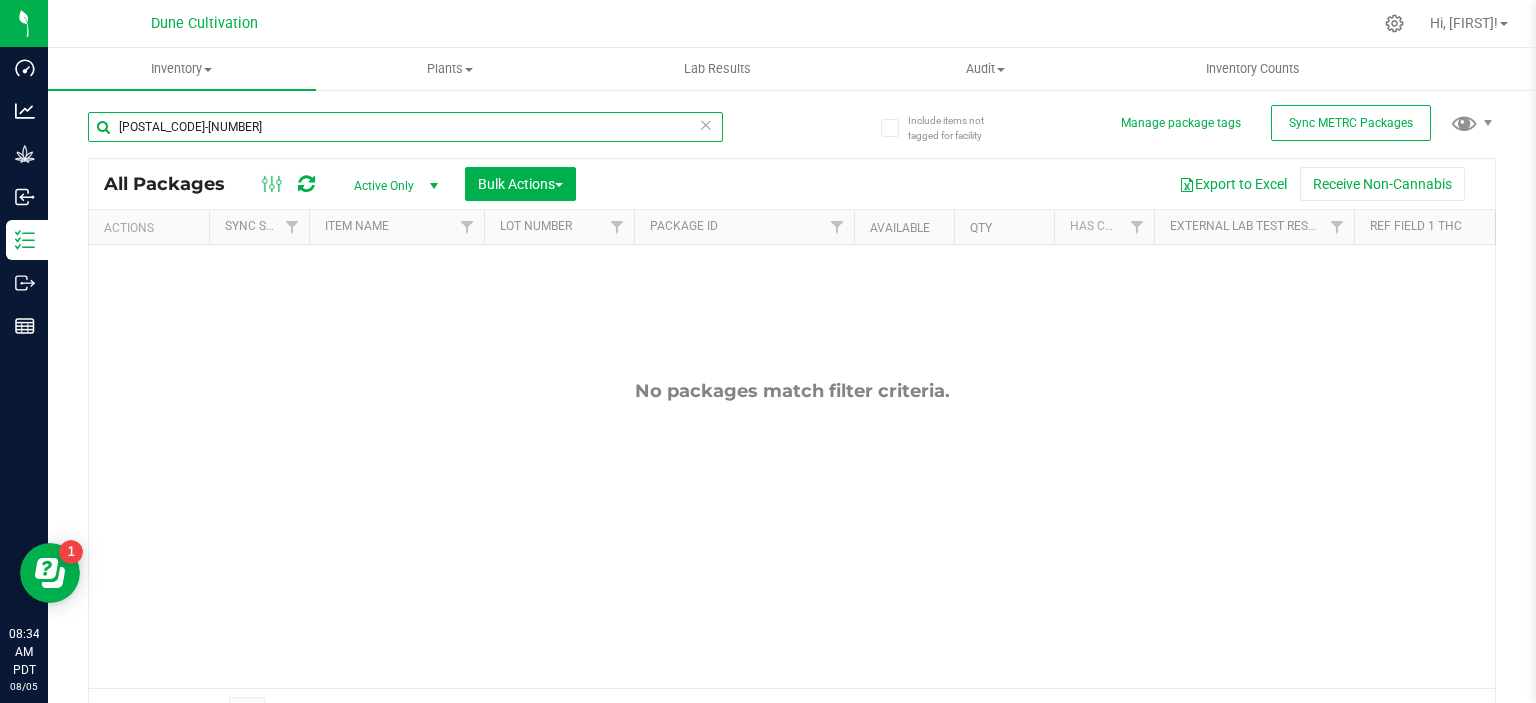 type on "25618-13326" 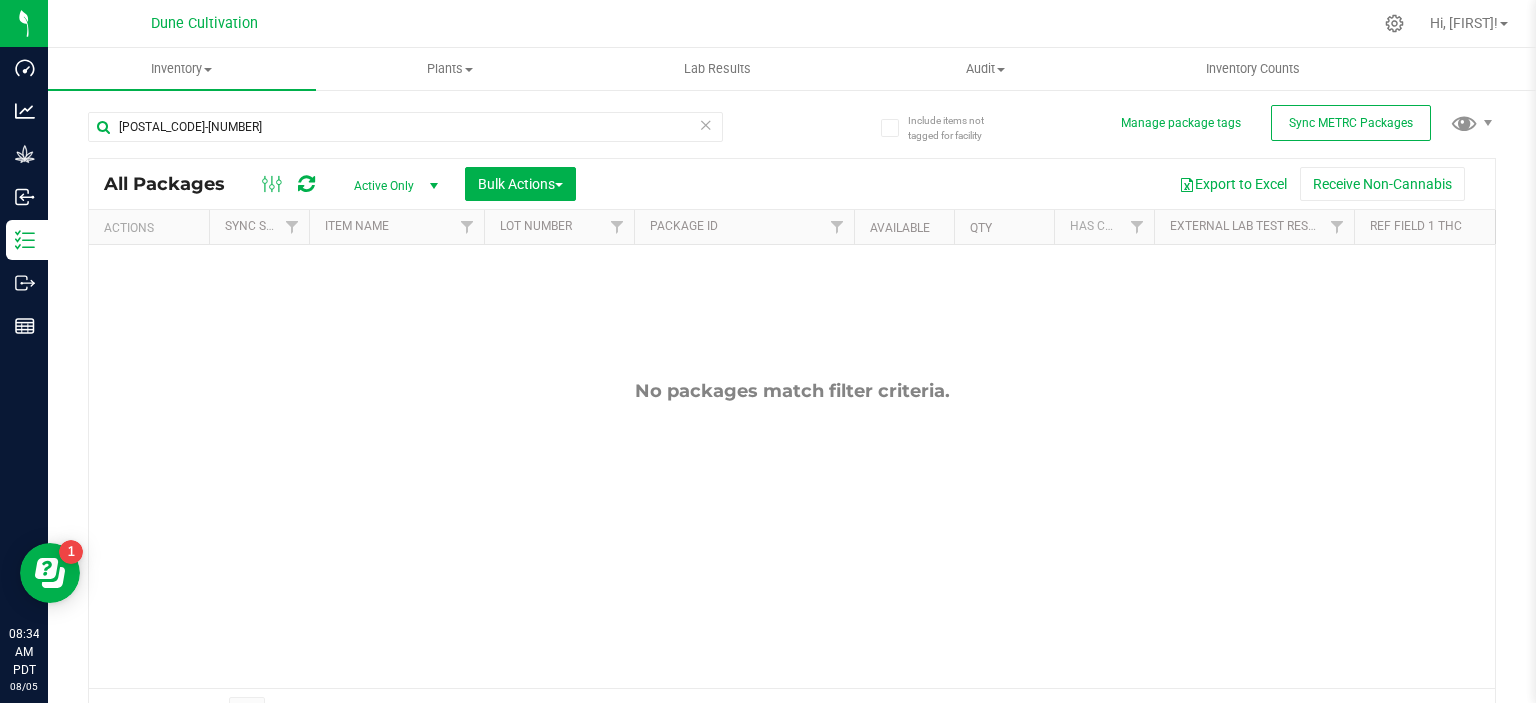 click on "Active Only" at bounding box center (392, 186) 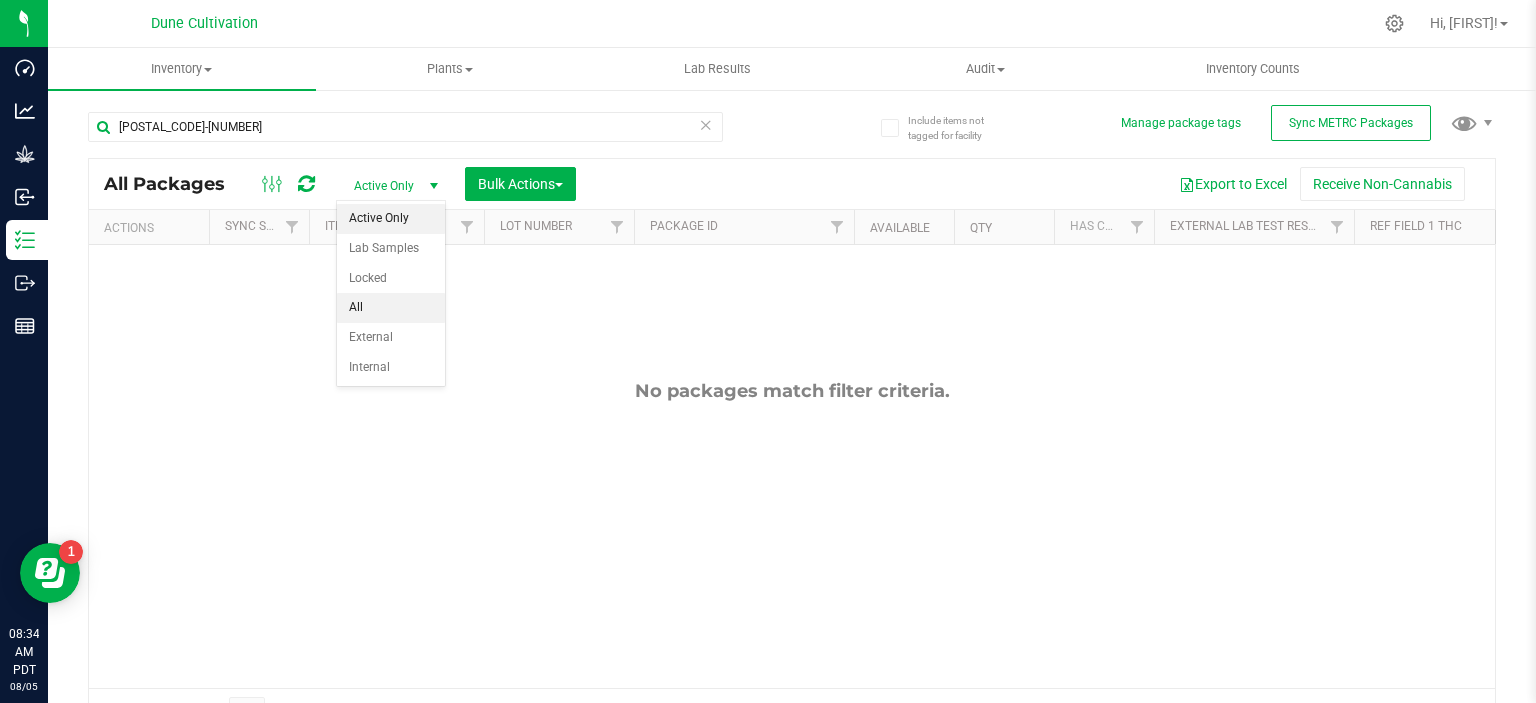click on "All" at bounding box center [391, 308] 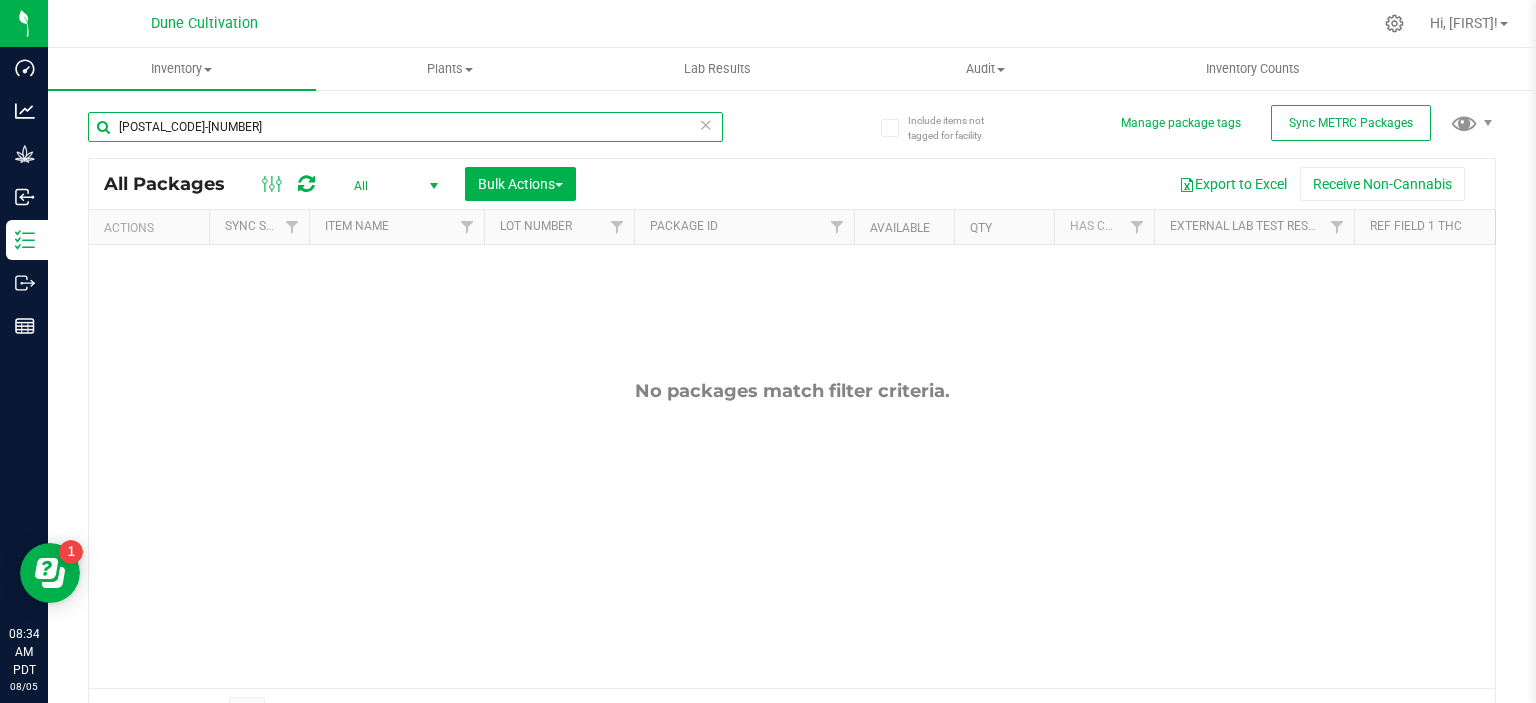 click on "25618-13326" at bounding box center [405, 127] 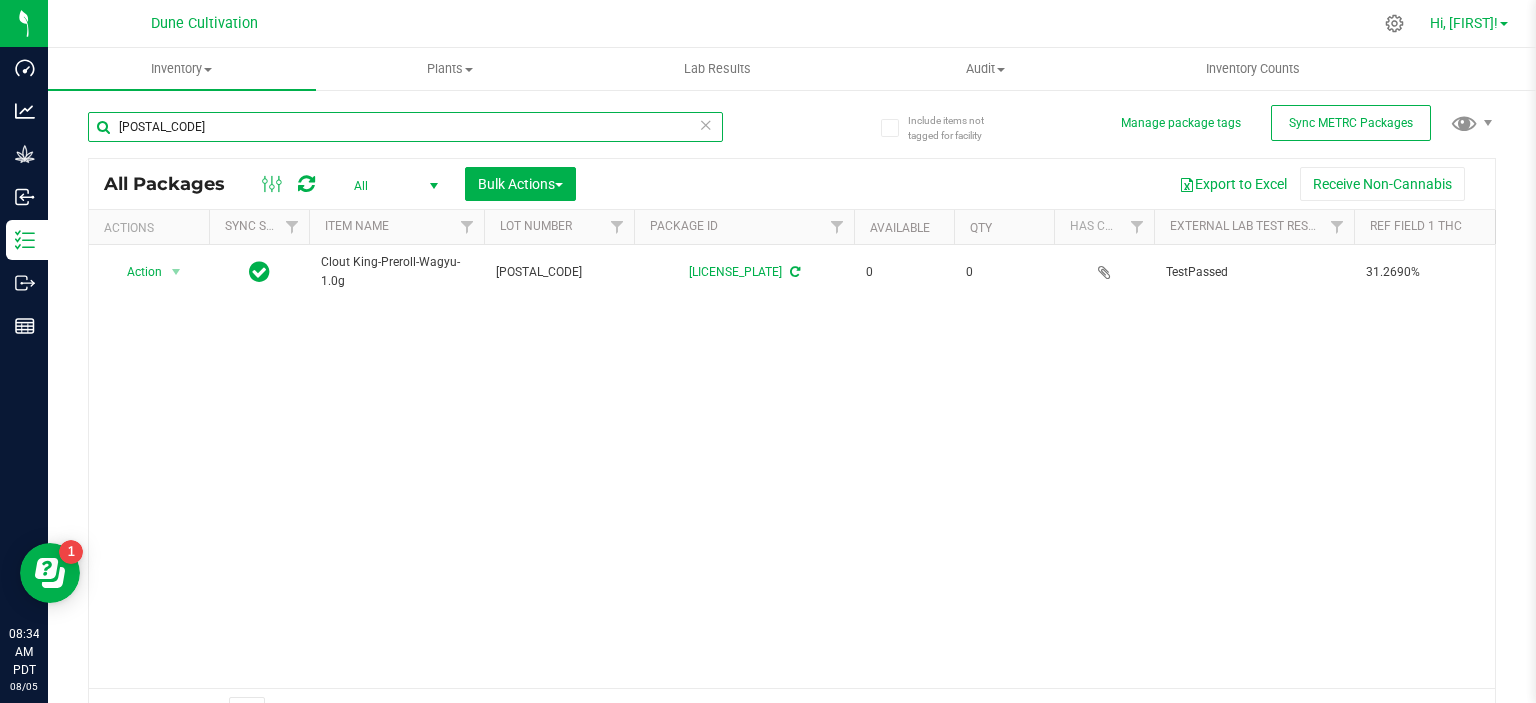 type on "25618" 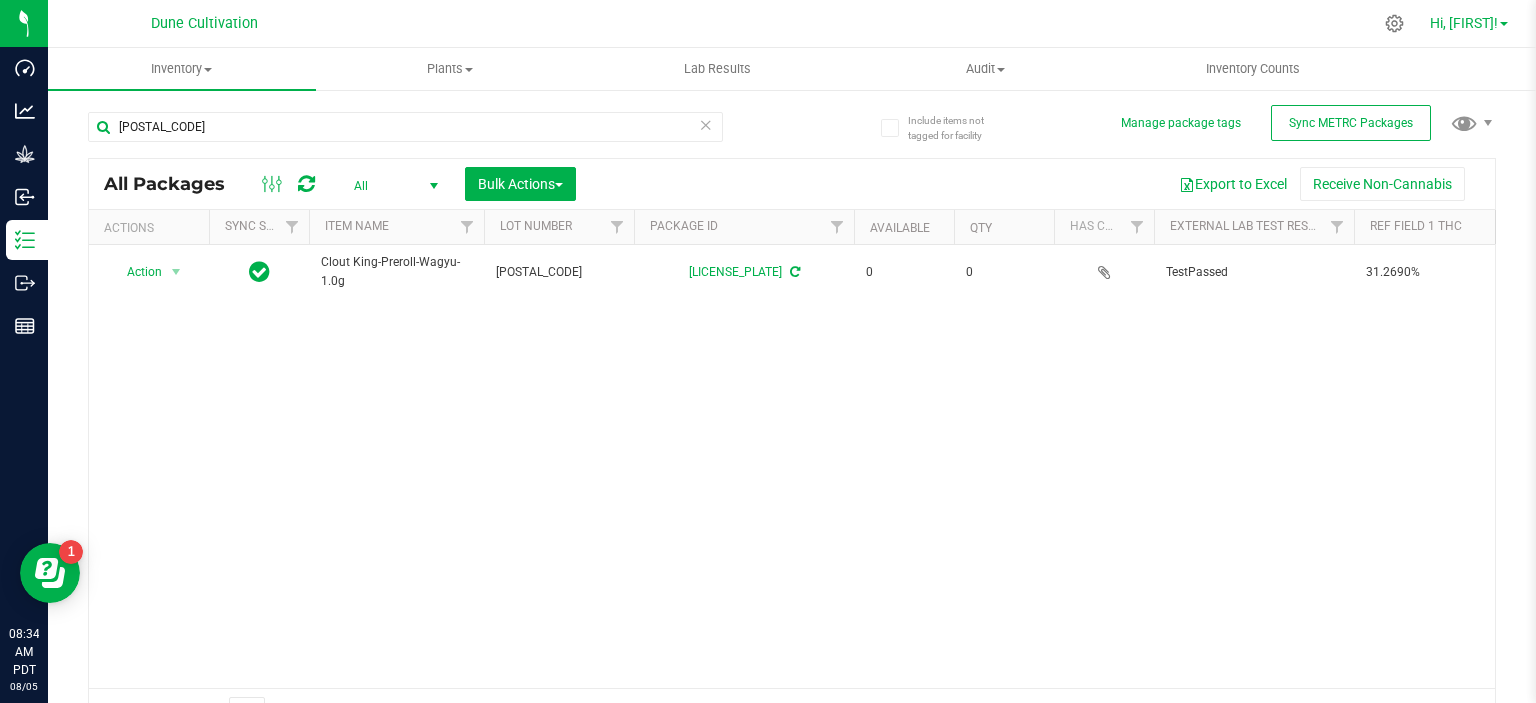 click on "Hi, [FIRST]!" at bounding box center [1469, 23] 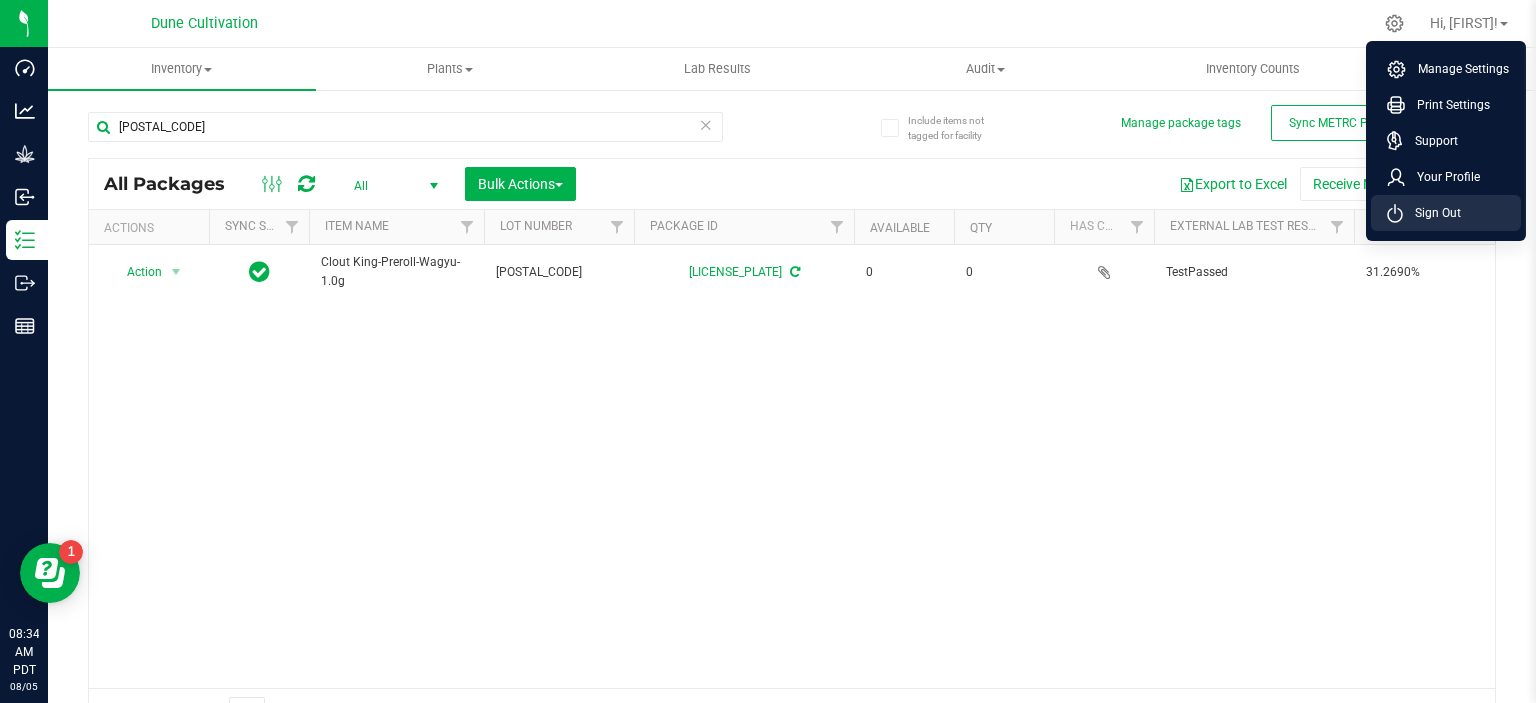 click on "Sign Out" at bounding box center (1432, 213) 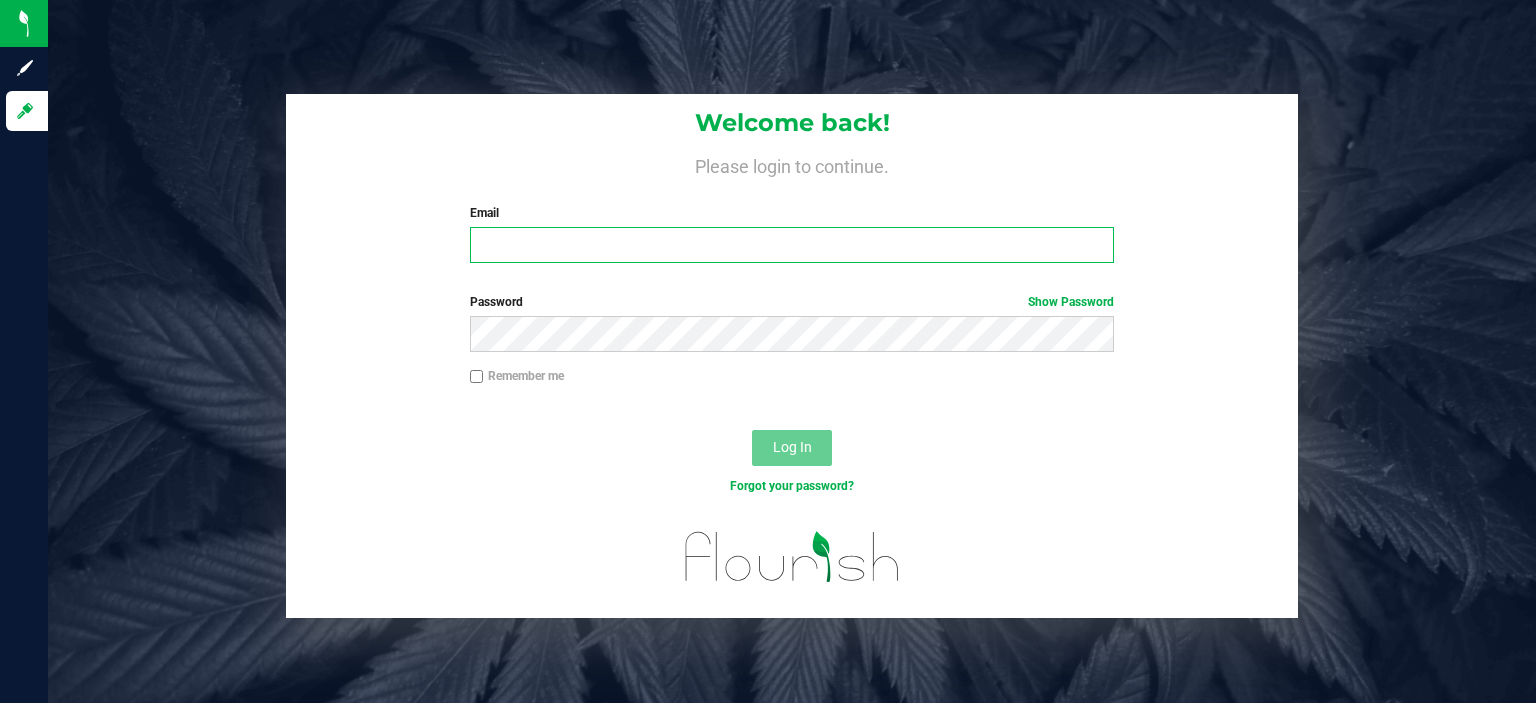 click on "Email" at bounding box center [792, 245] 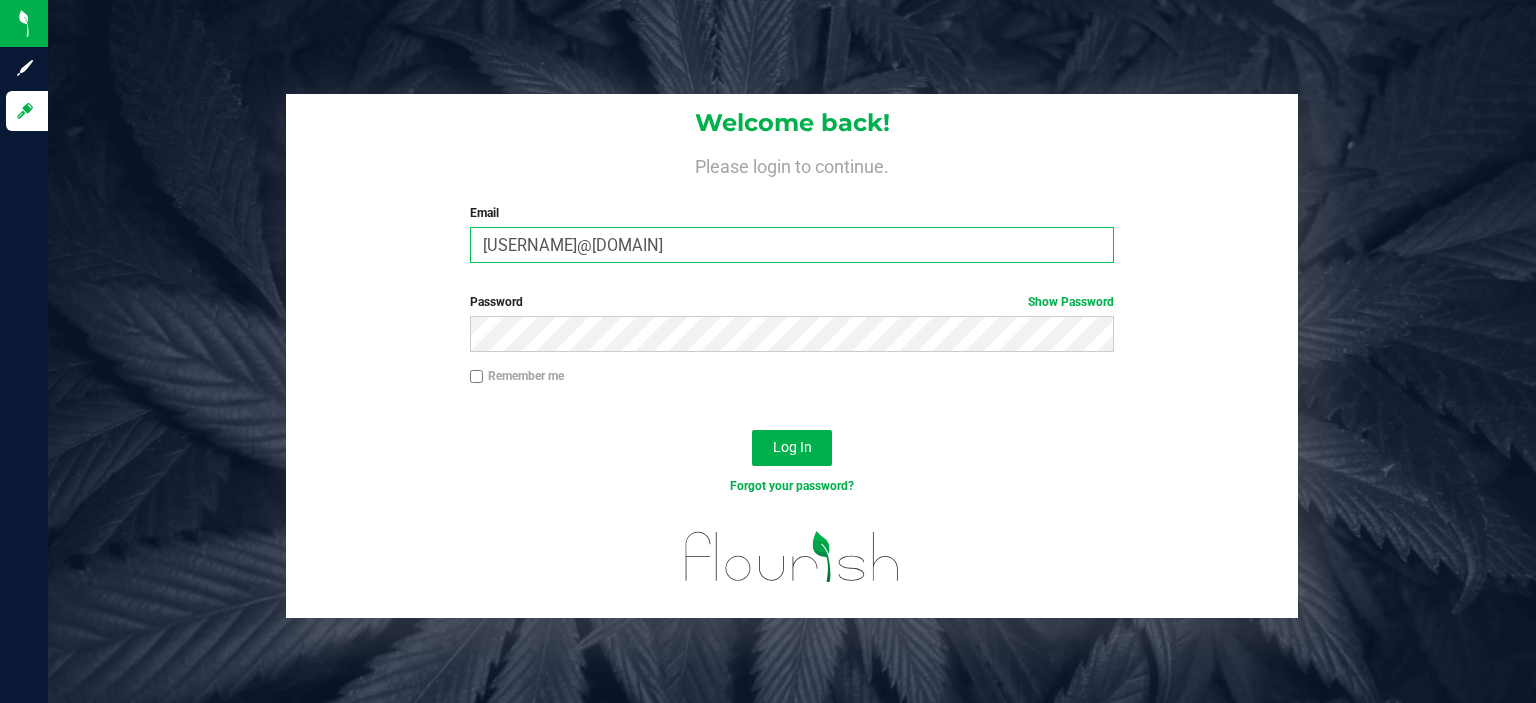 type on "max.o'donnell@cnduit.com" 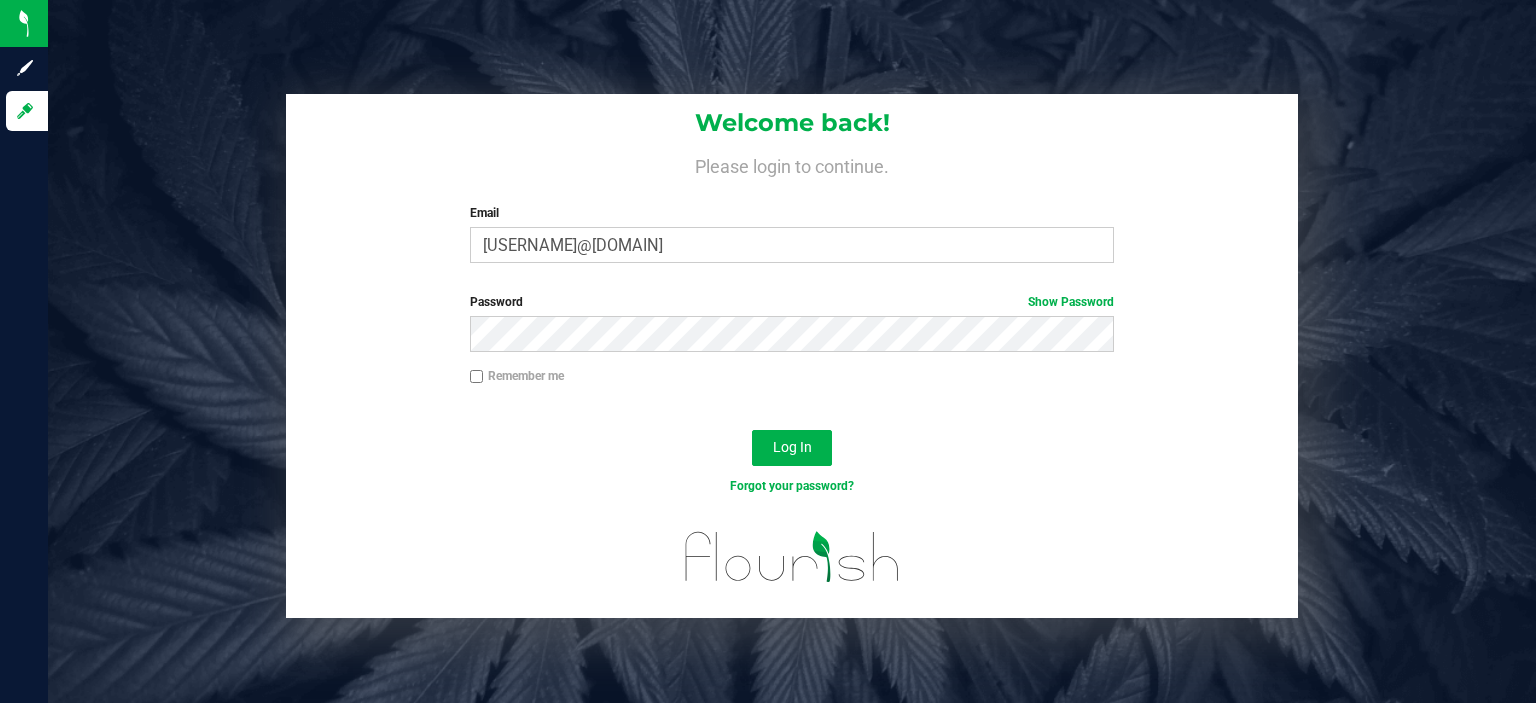 click on "Welcome back!
Please login to continue.
Email
max.o'donnell@cnduit.com
Required
Please format your email correctly.
Password
Show Password
Remember me
Log In
Forgot your password?" at bounding box center (792, 356) 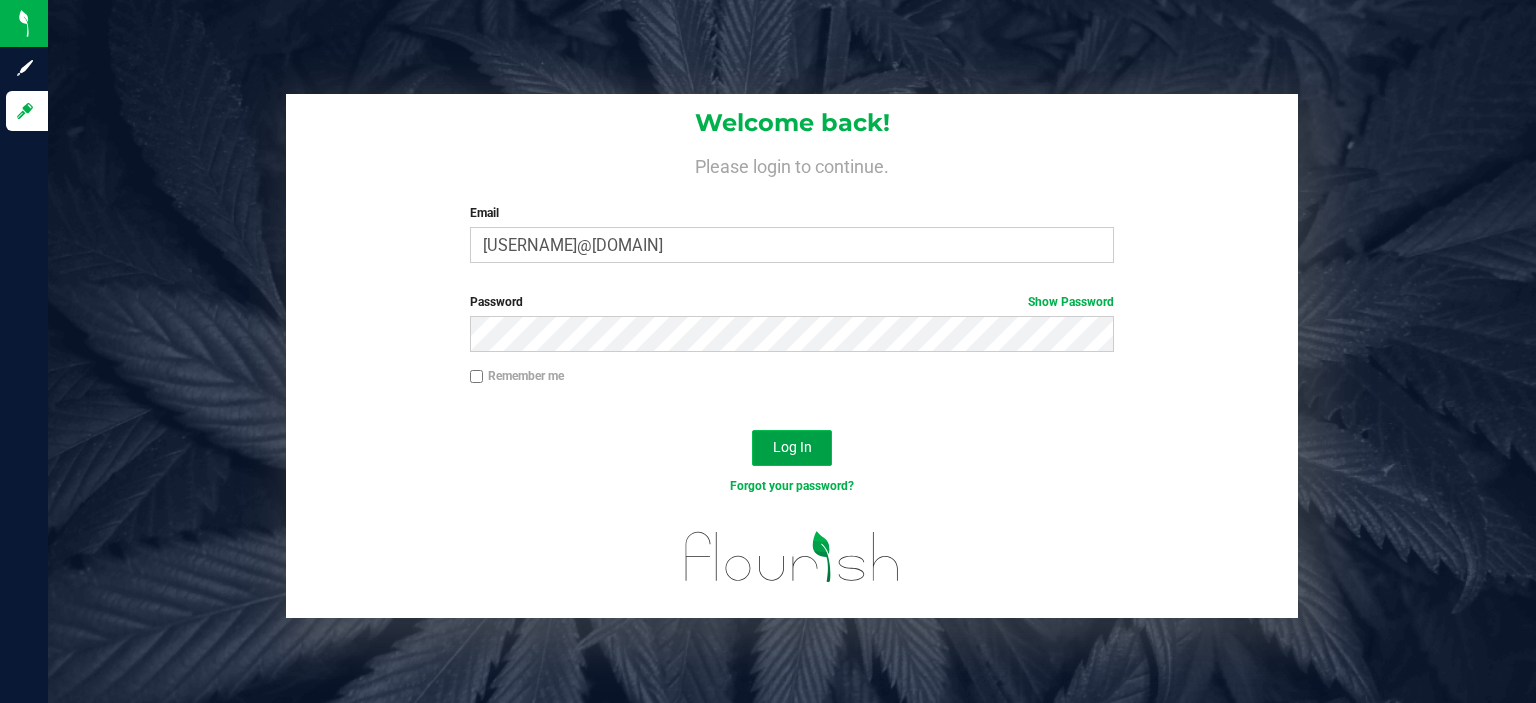 click on "Log In" at bounding box center [792, 447] 